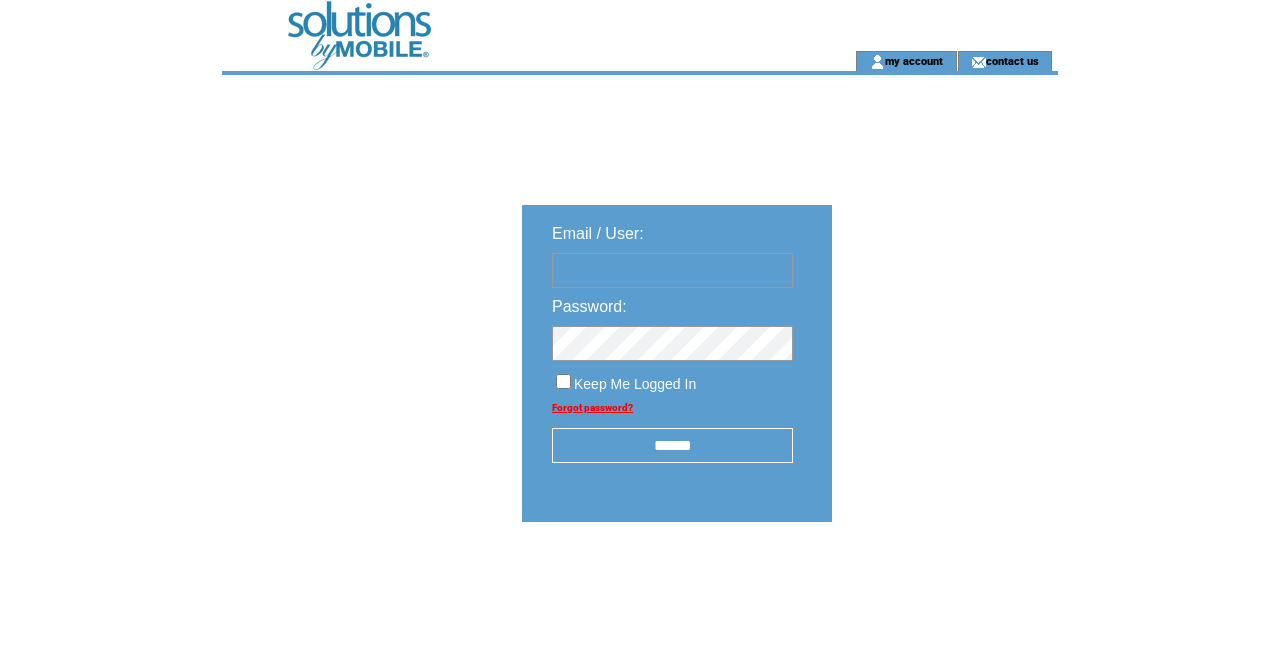 scroll, scrollTop: 0, scrollLeft: 0, axis: both 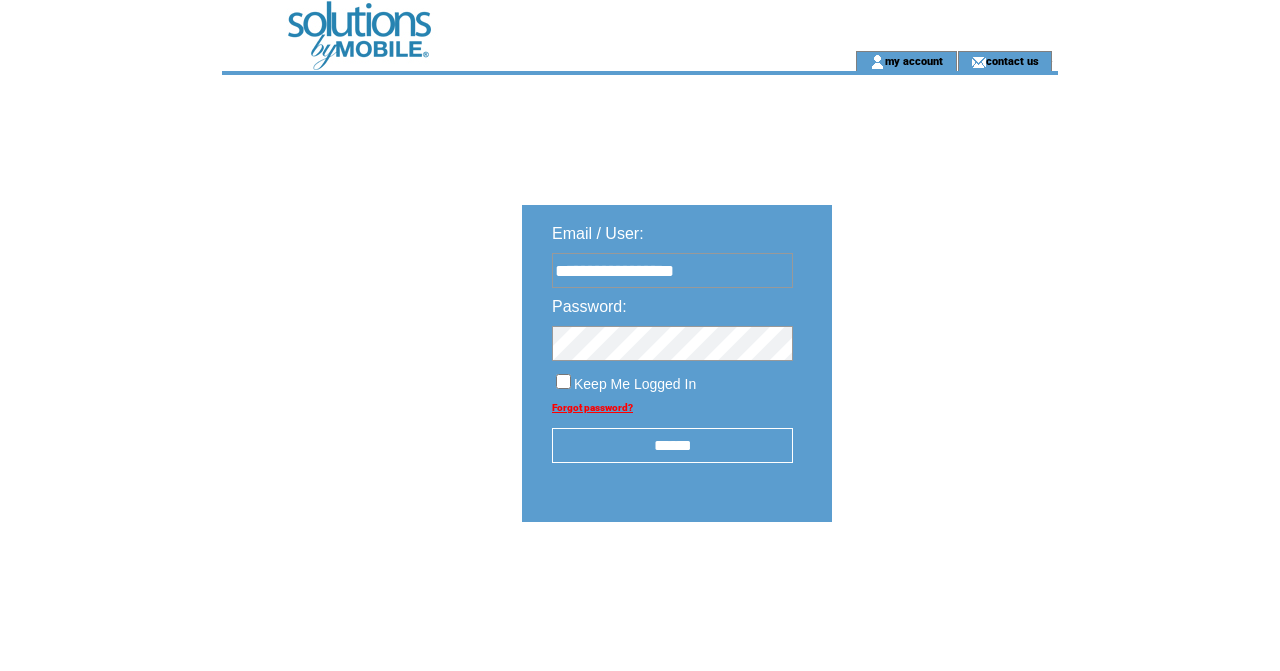 type on "**********" 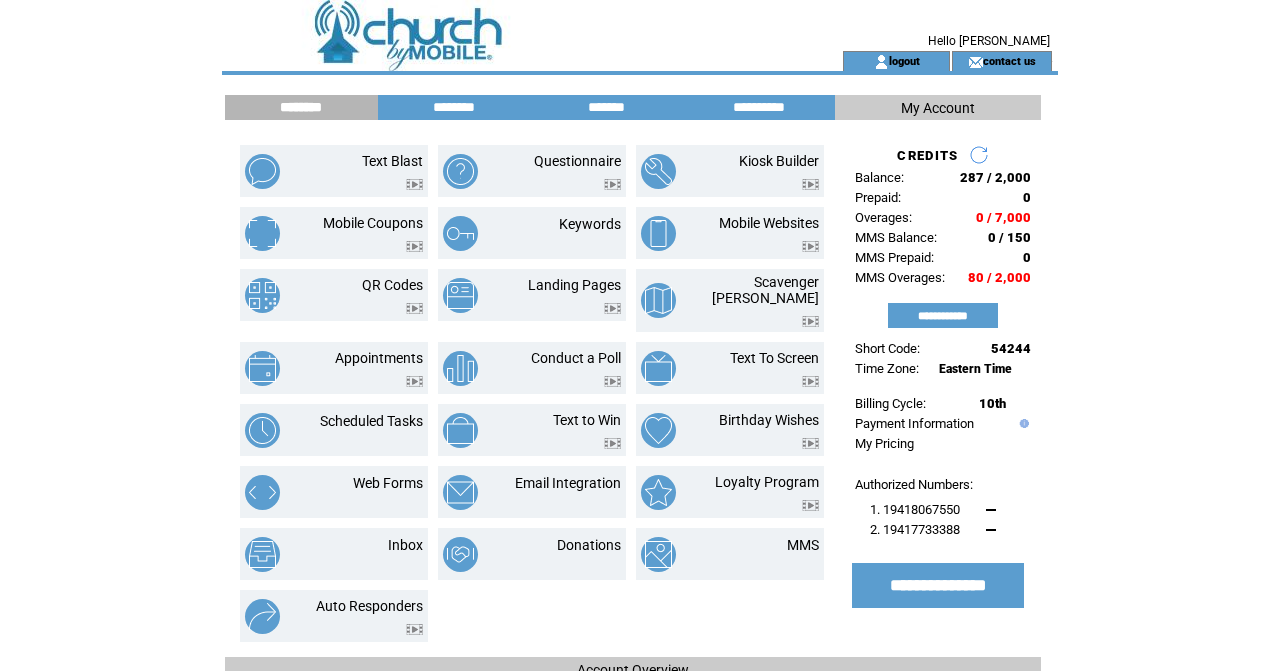 scroll, scrollTop: 0, scrollLeft: 0, axis: both 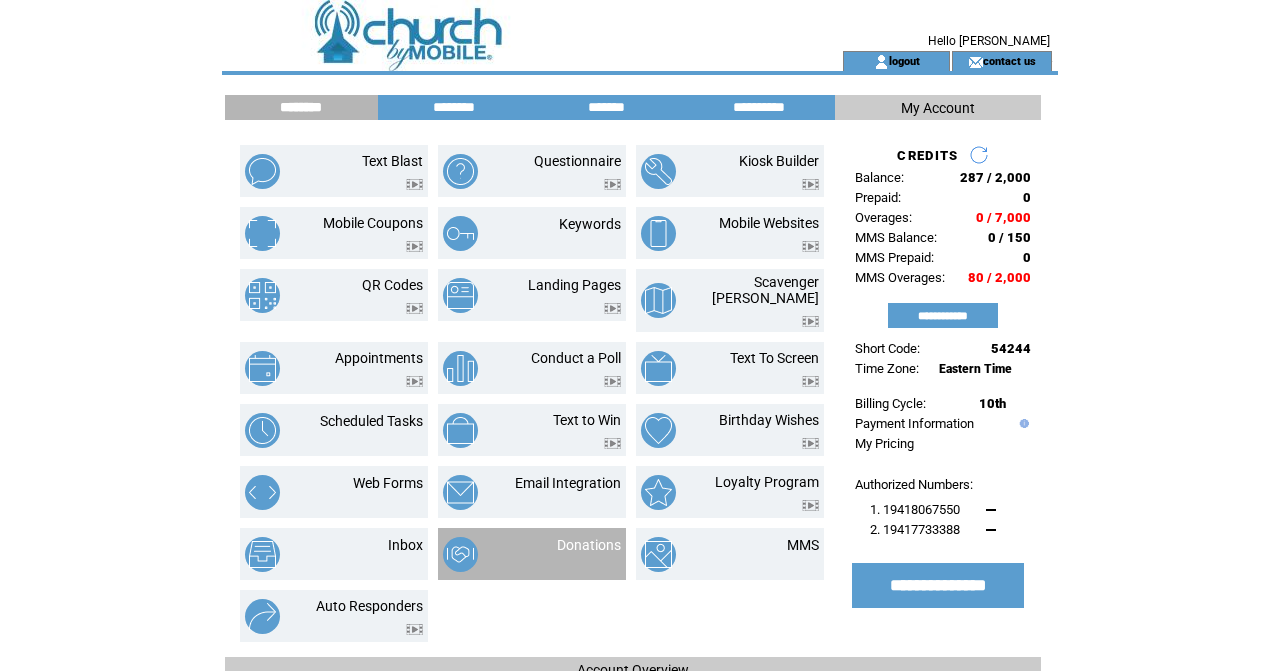click on "Donations" at bounding box center (566, 554) 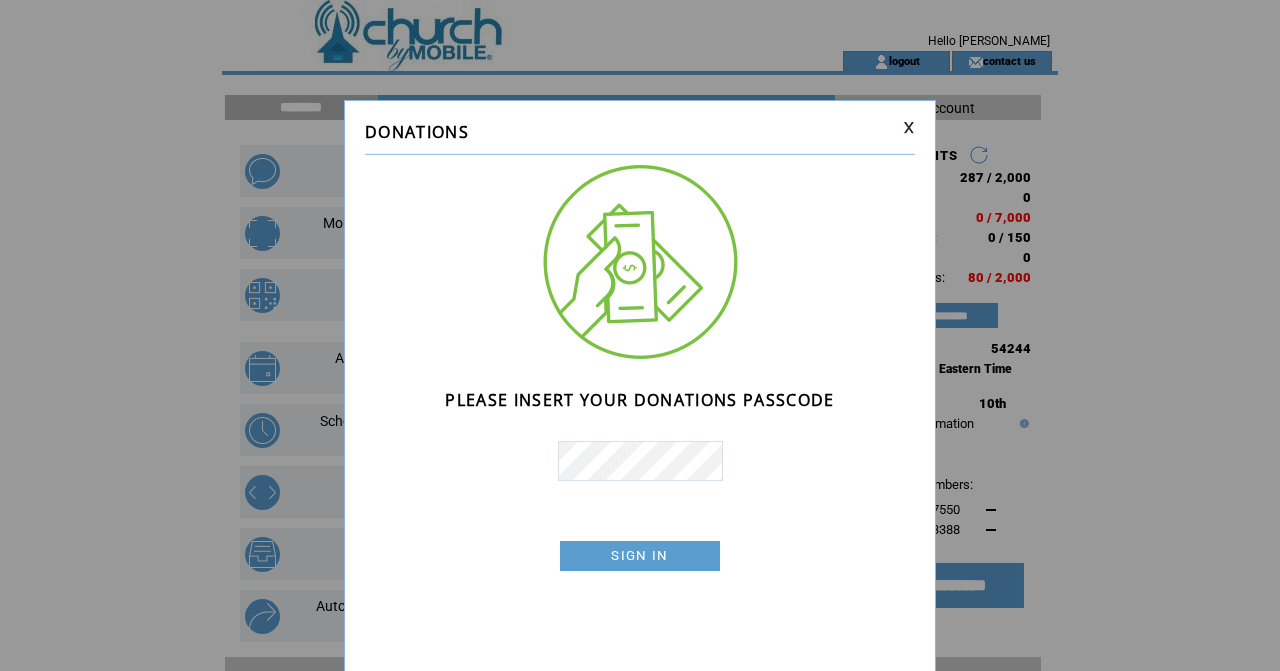 scroll, scrollTop: 0, scrollLeft: 0, axis: both 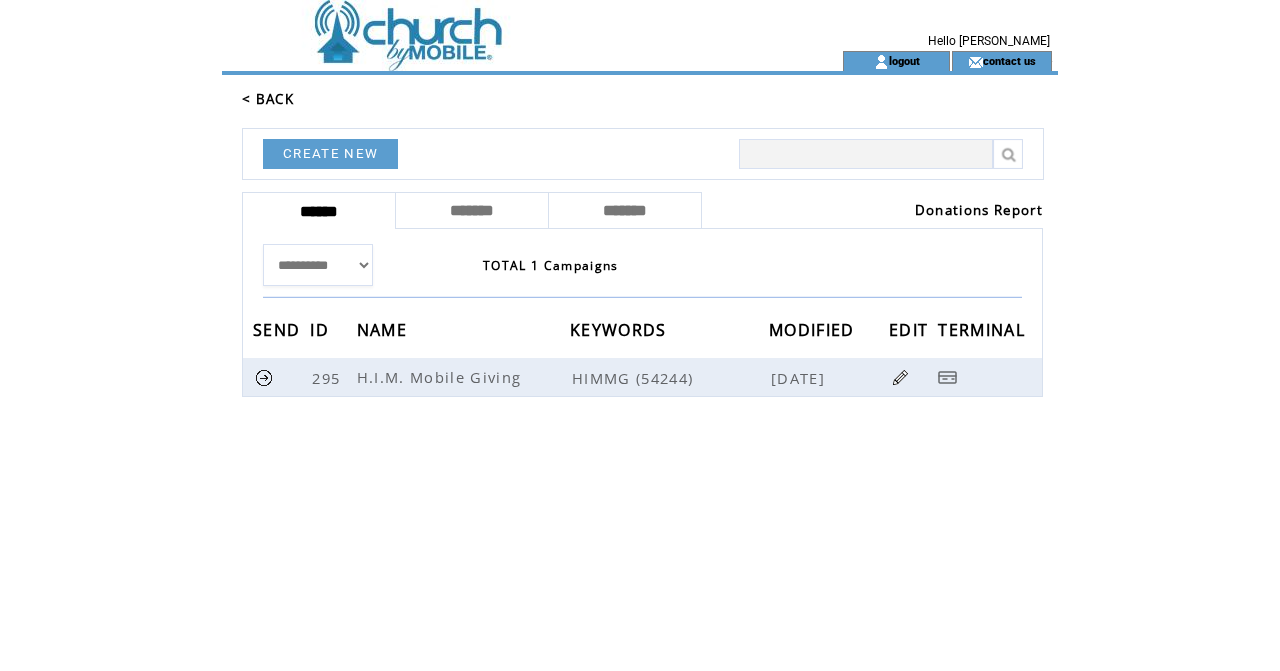 click on "Donations Report" at bounding box center [979, 210] 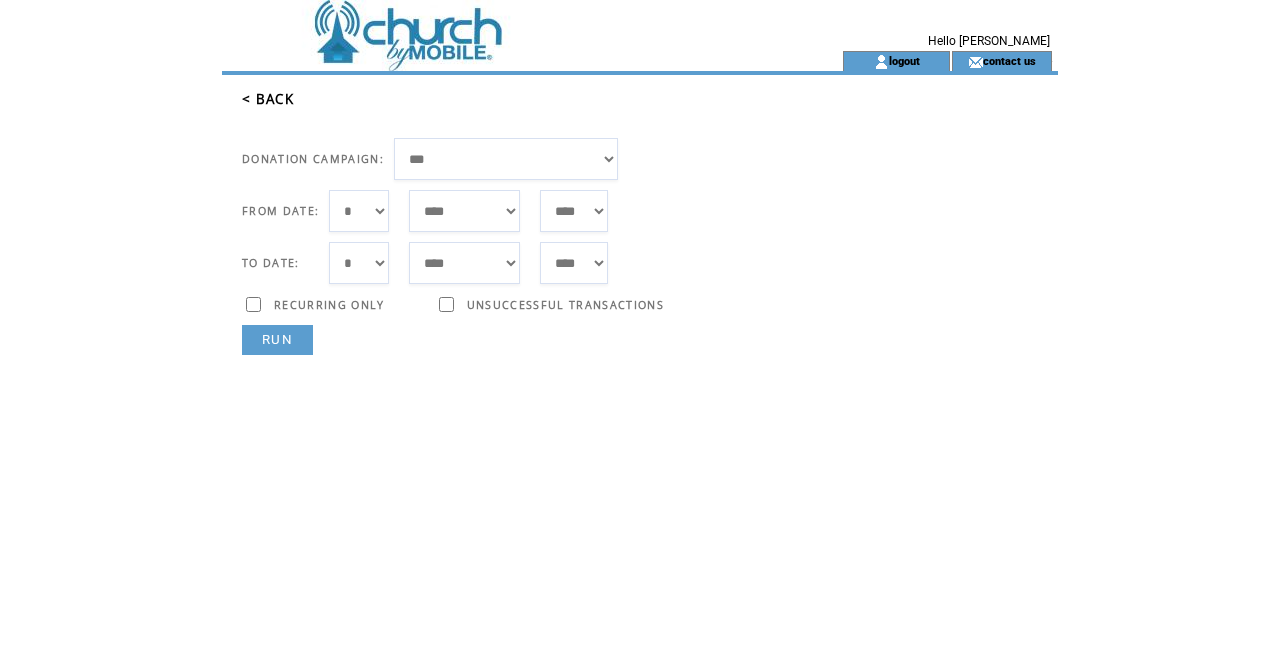 scroll, scrollTop: 0, scrollLeft: 0, axis: both 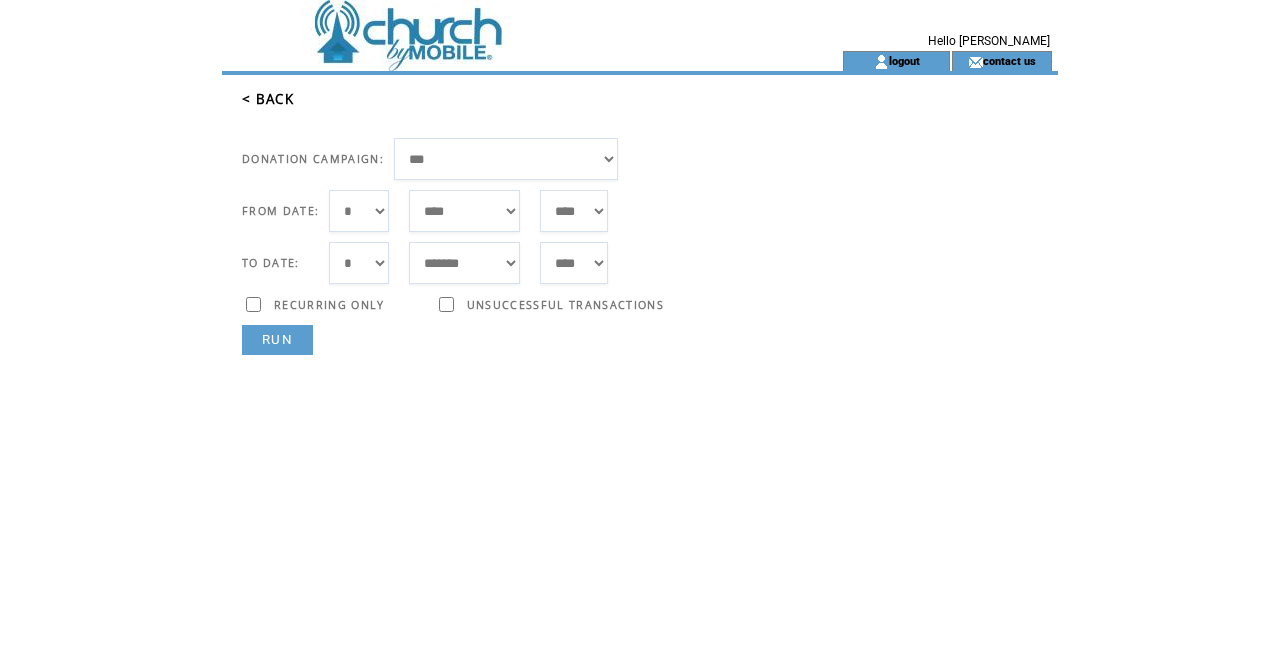select on "**" 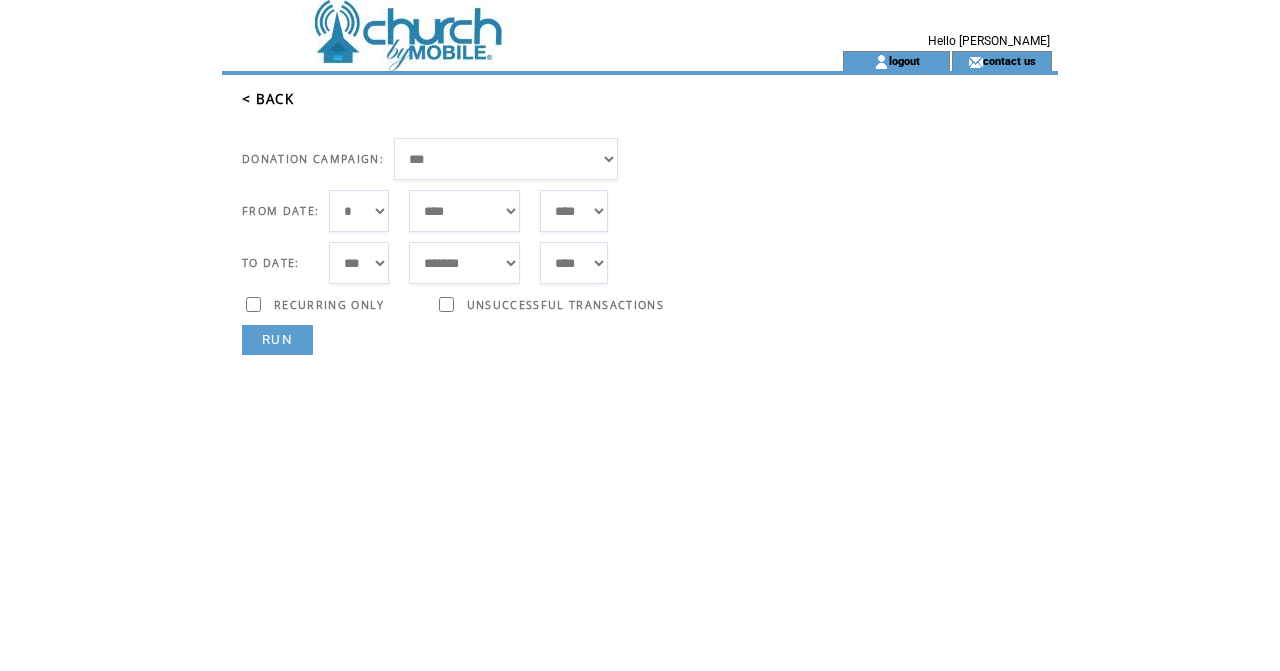 select on "***" 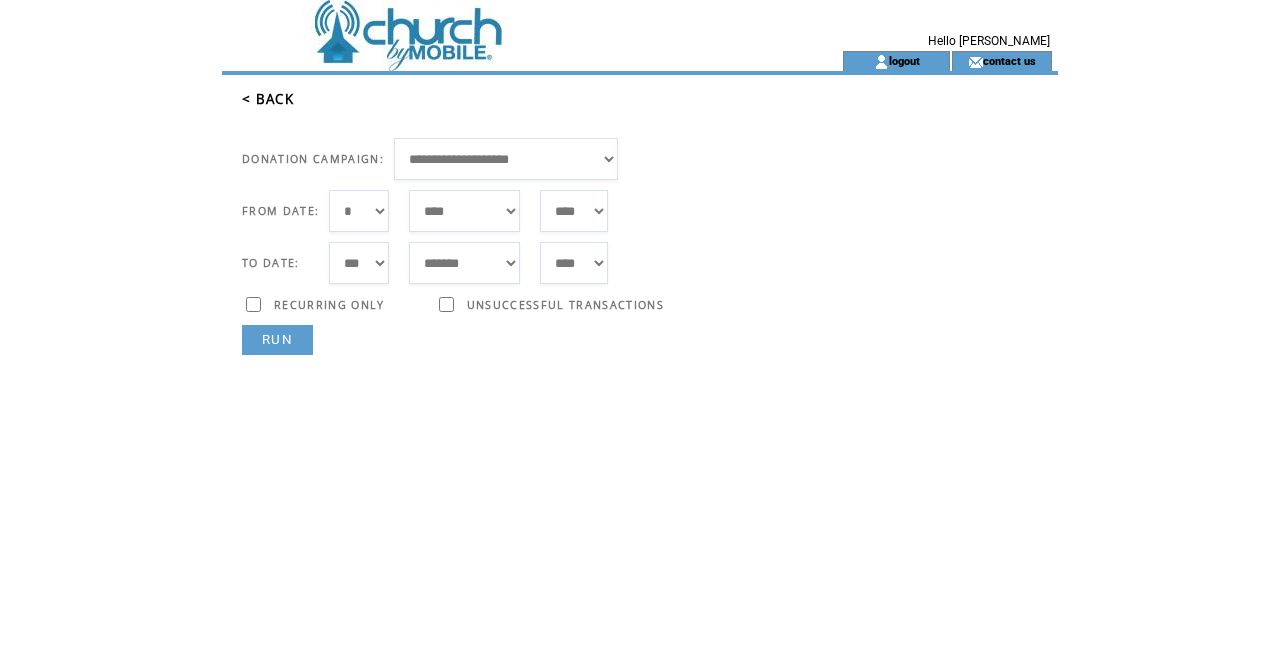 click on "RUN" at bounding box center [277, 340] 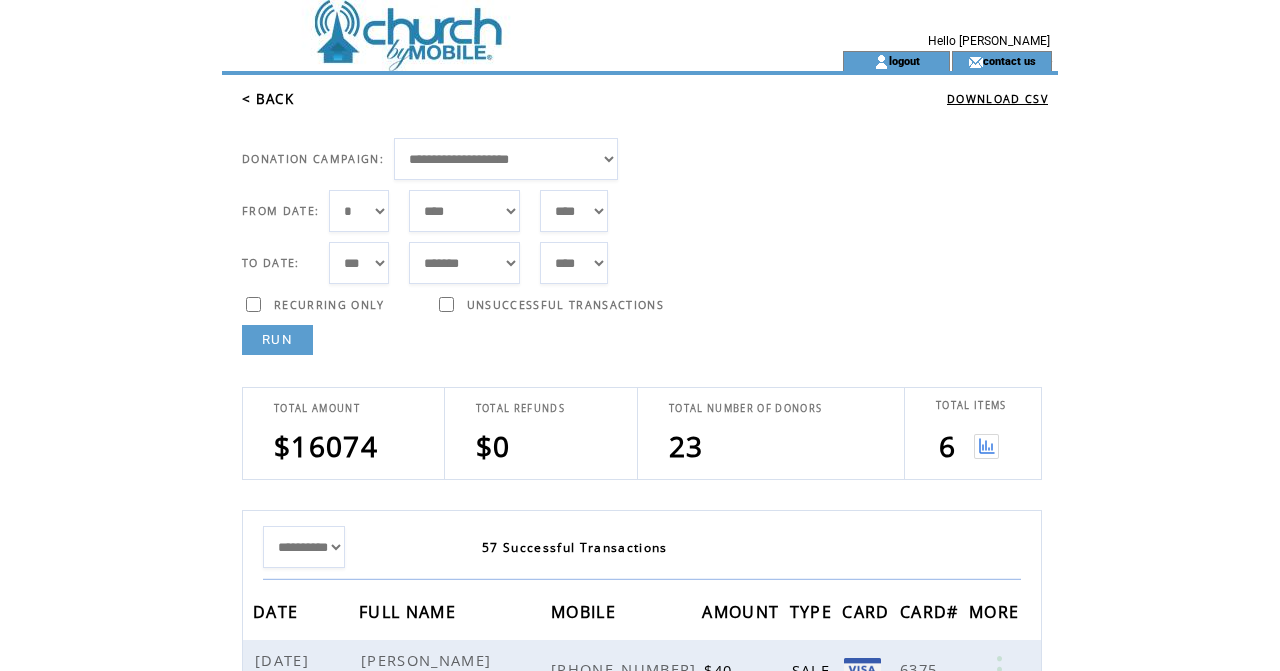 click at bounding box center [986, 446] 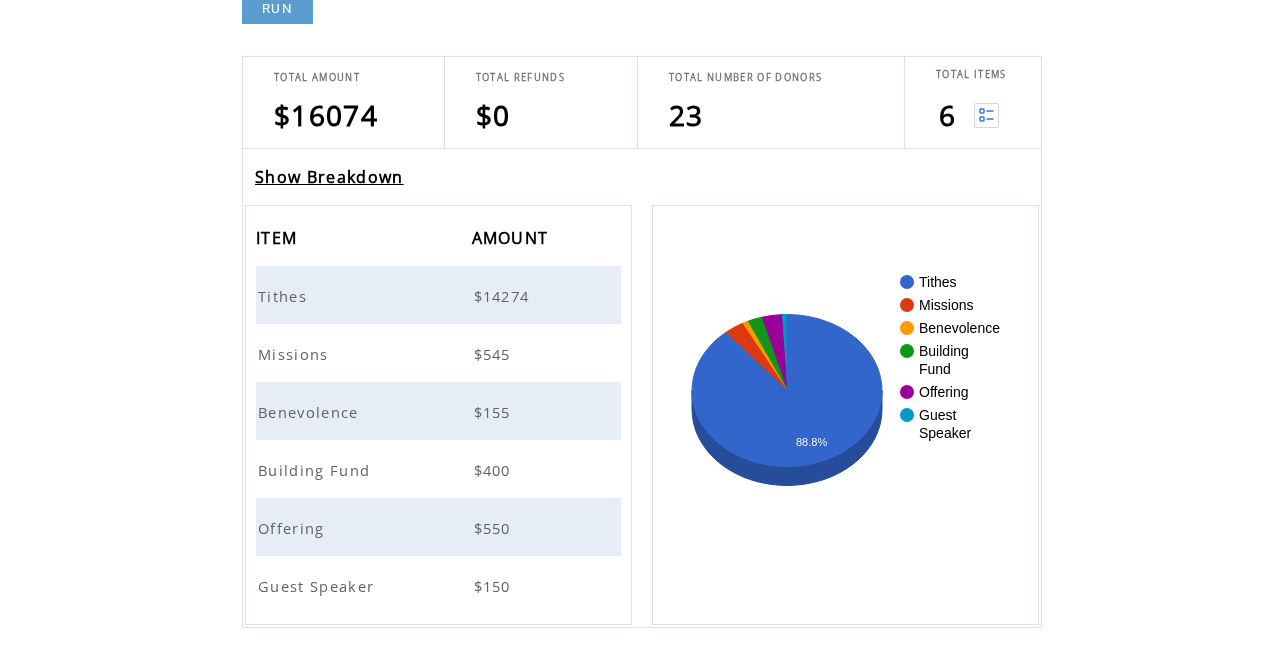 scroll, scrollTop: 342, scrollLeft: 0, axis: vertical 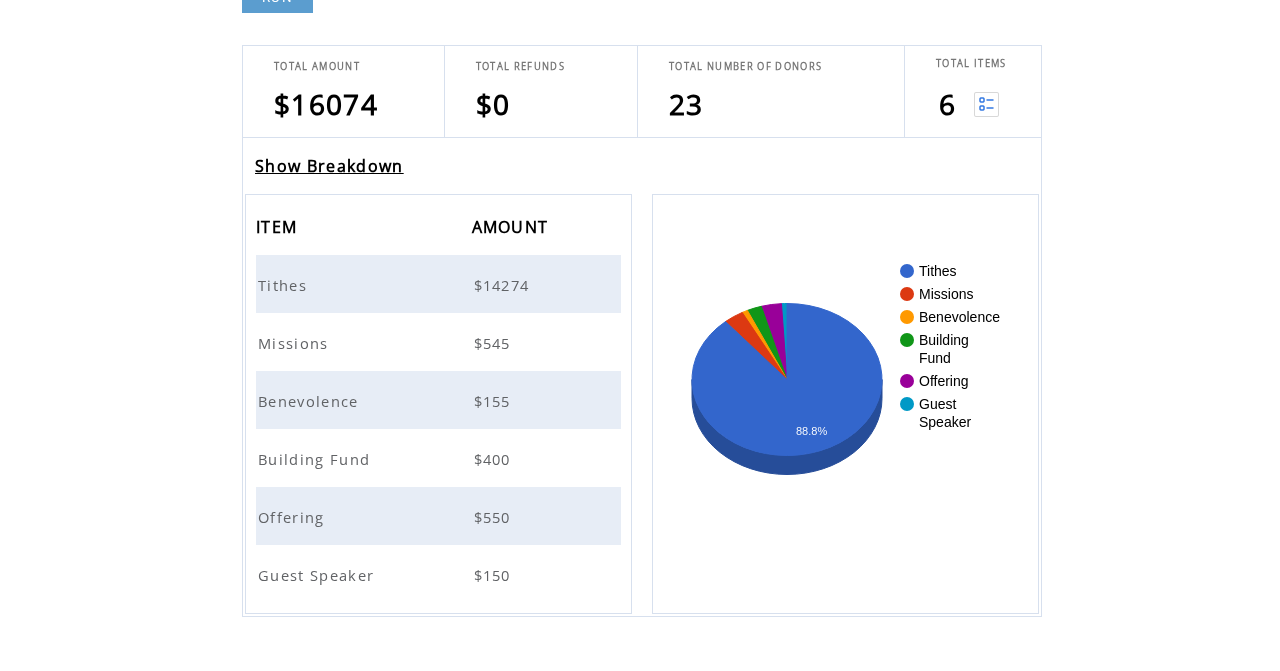 click on "$550" at bounding box center [547, 516] 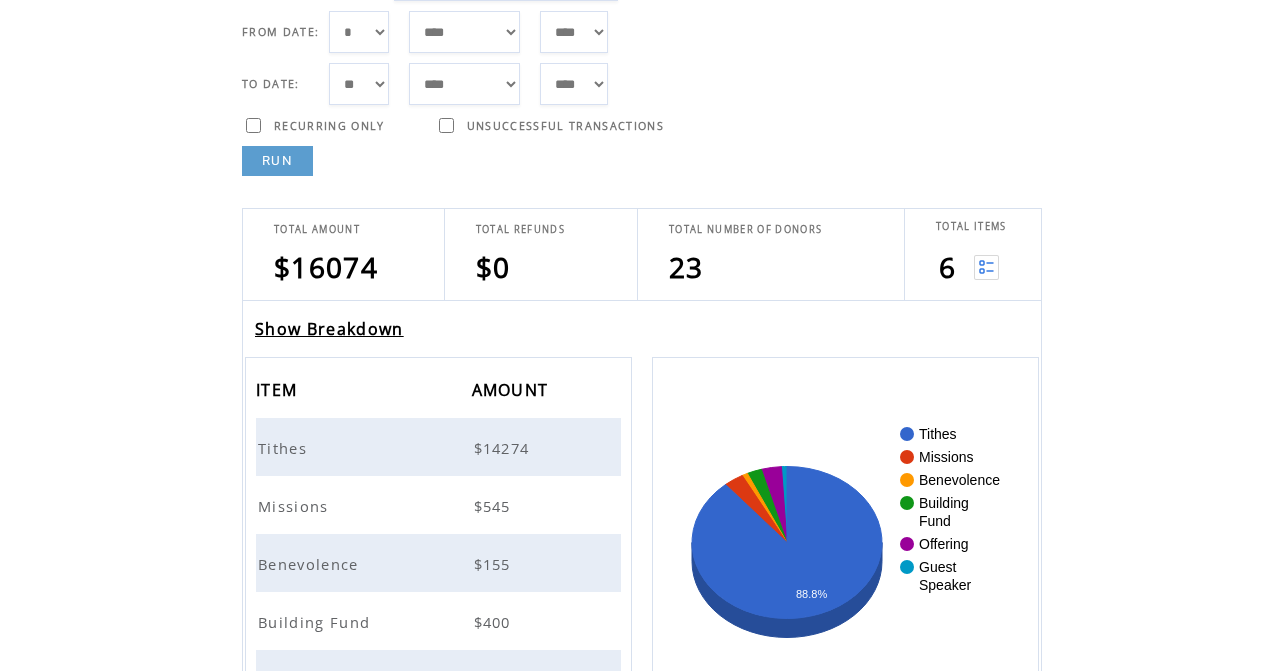 scroll, scrollTop: 191, scrollLeft: 0, axis: vertical 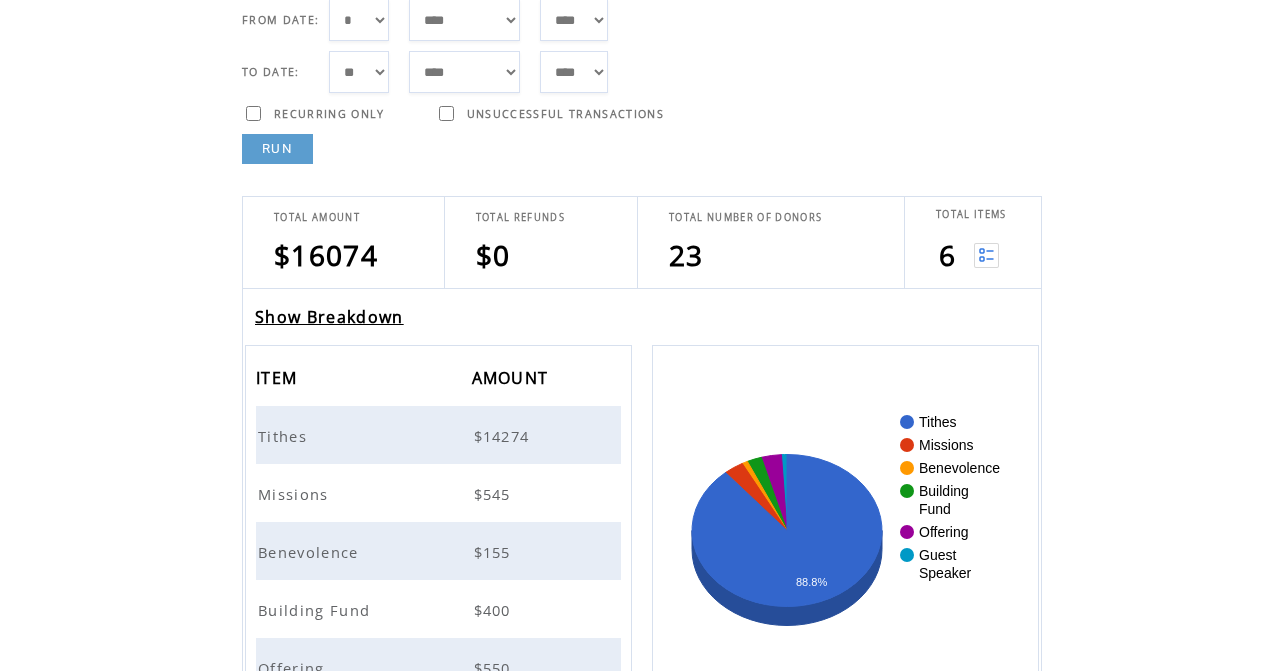 click on "RUN" at bounding box center [277, 149] 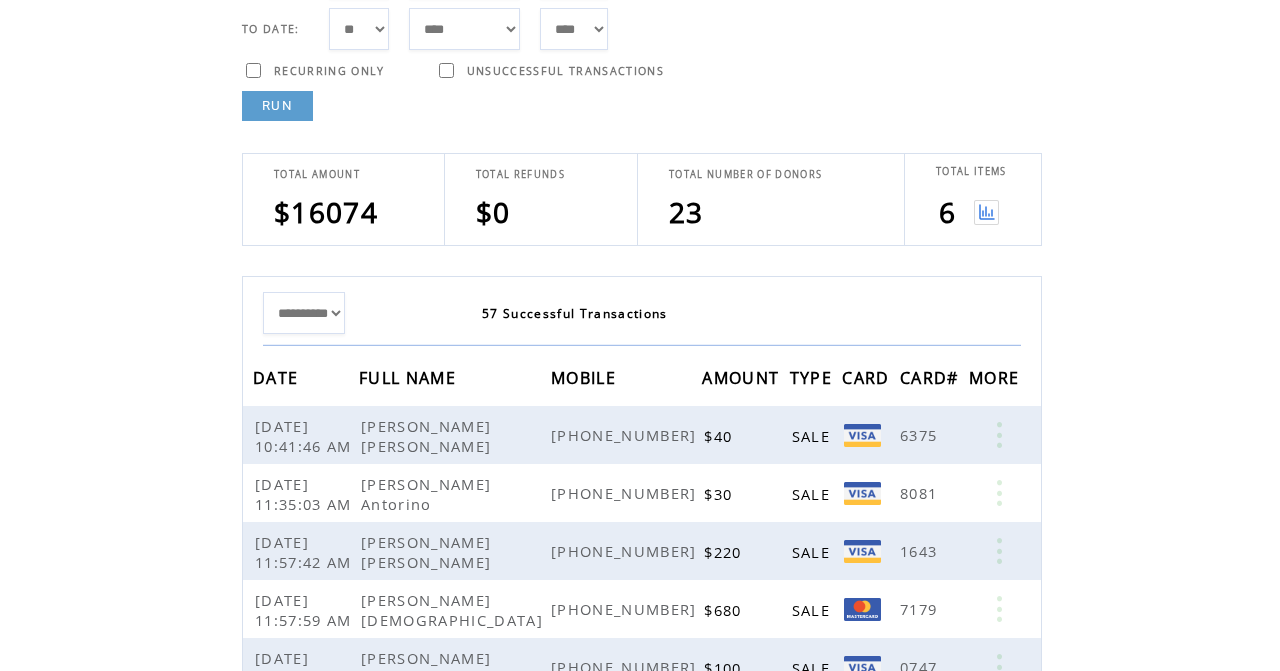 scroll, scrollTop: 230, scrollLeft: 0, axis: vertical 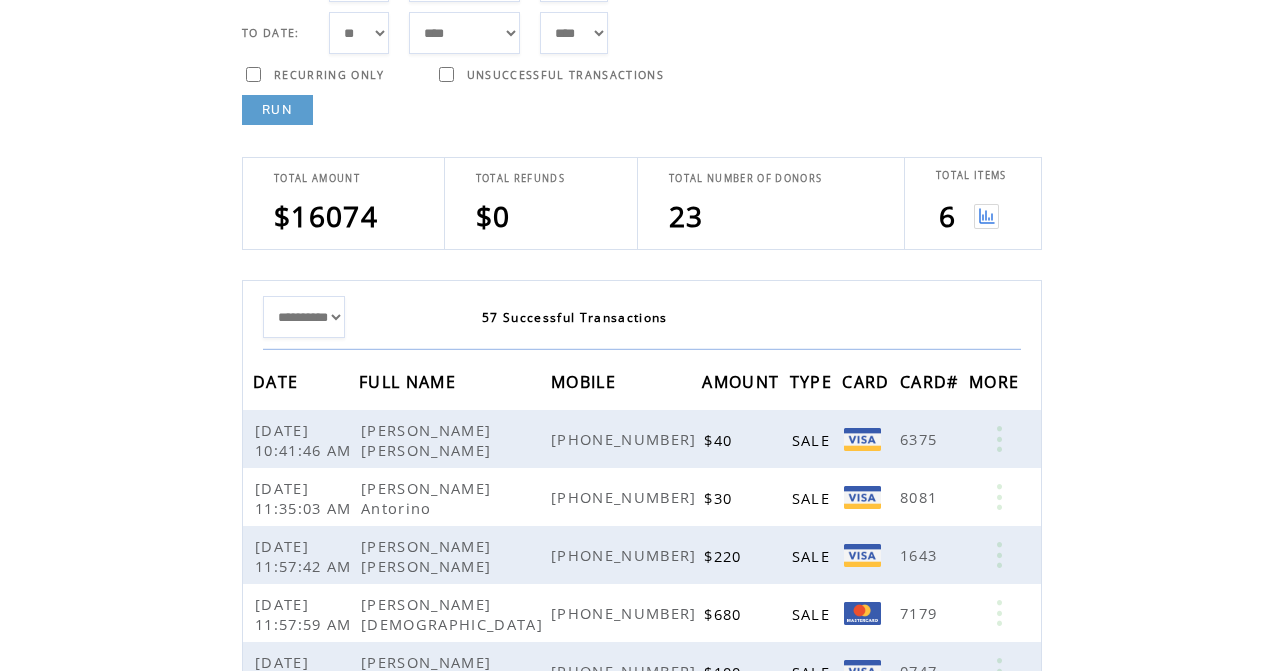 click at bounding box center (986, 216) 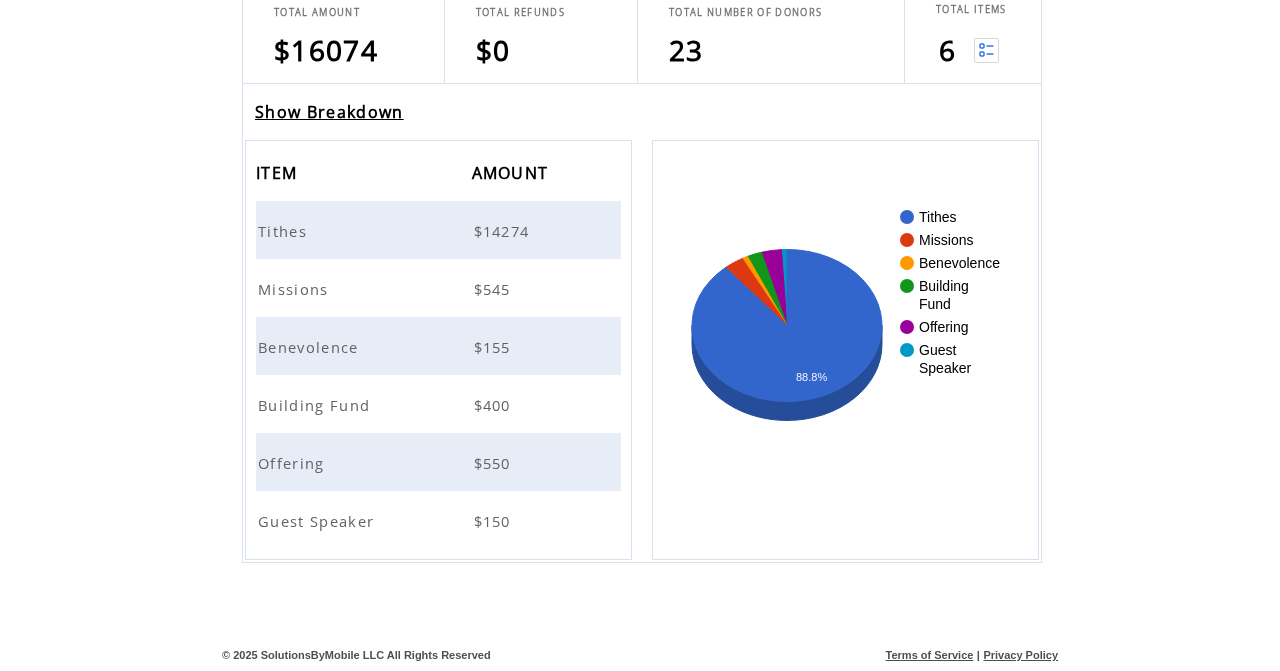 scroll, scrollTop: 396, scrollLeft: 0, axis: vertical 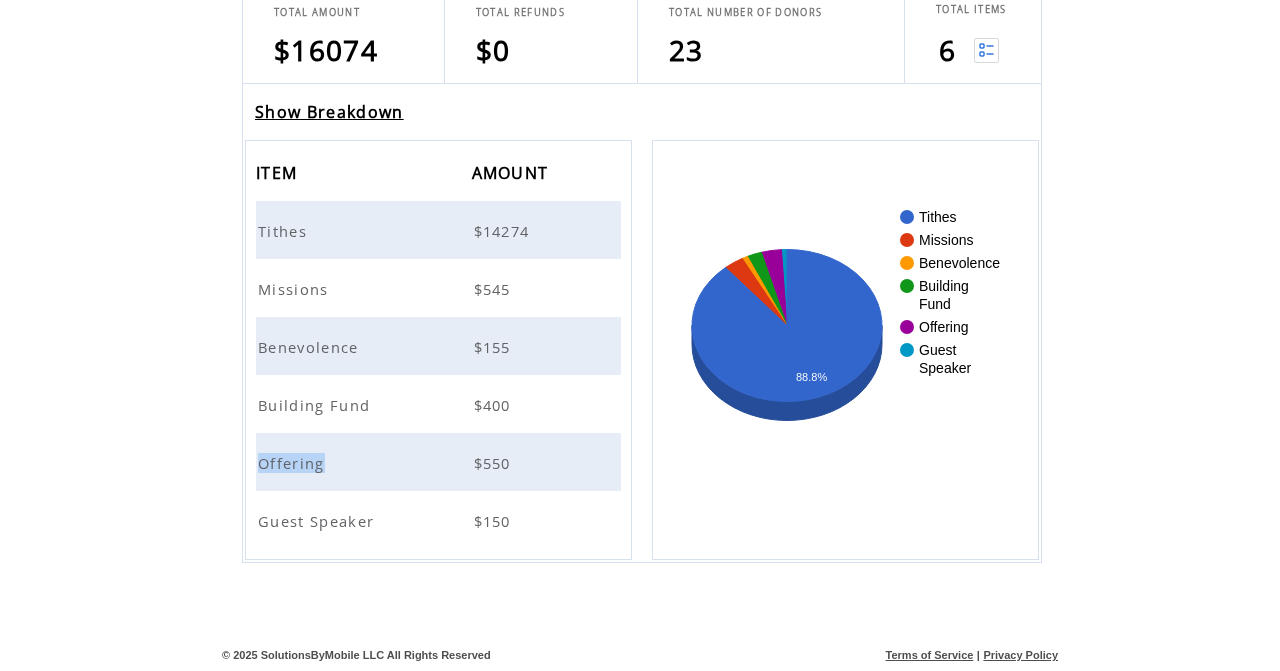 click on "Offering" at bounding box center (294, 463) 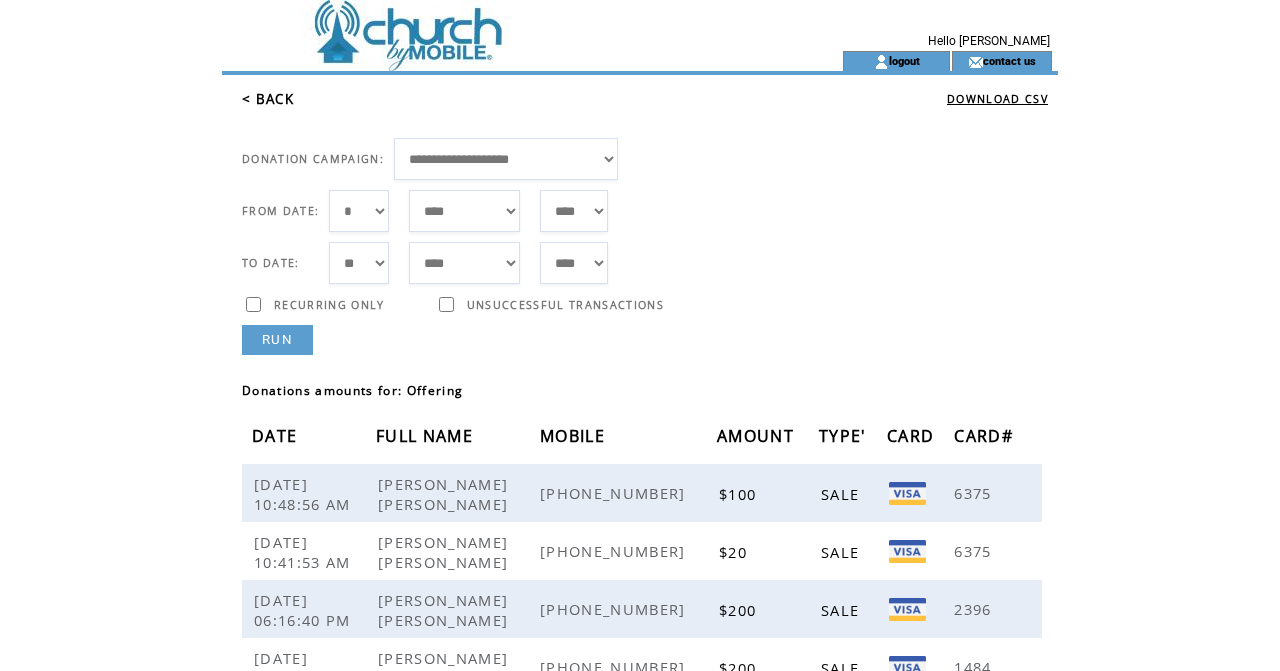 scroll, scrollTop: 0, scrollLeft: 0, axis: both 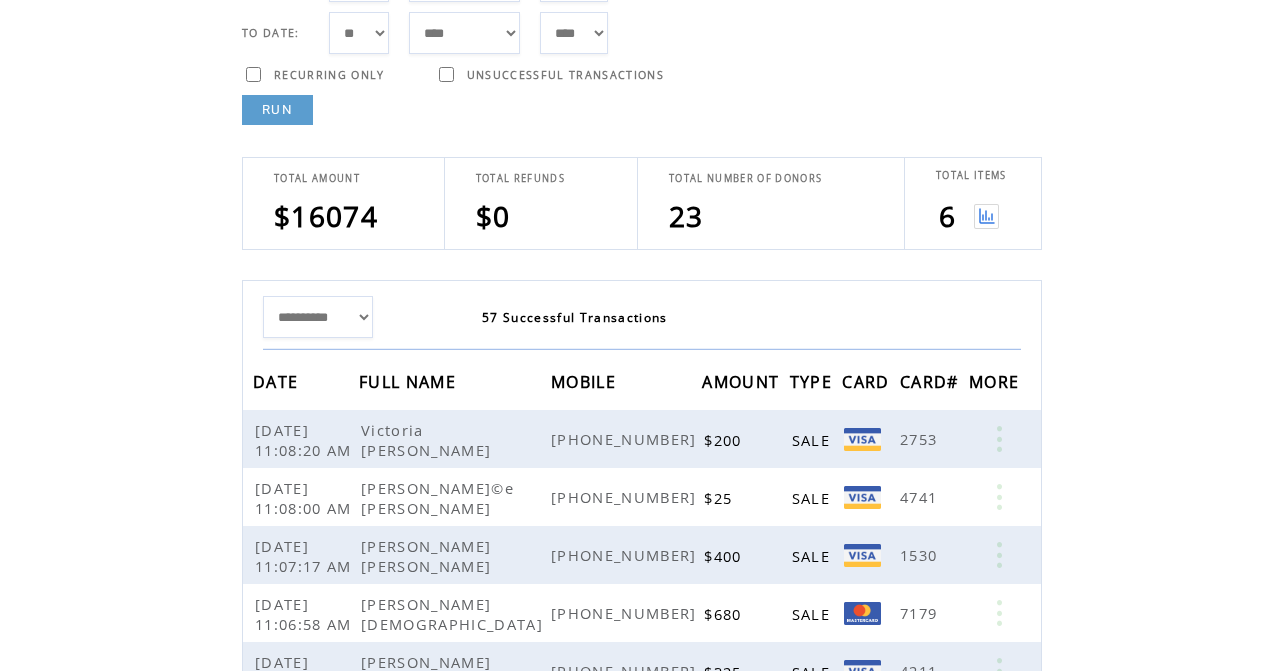 click at bounding box center [986, 216] 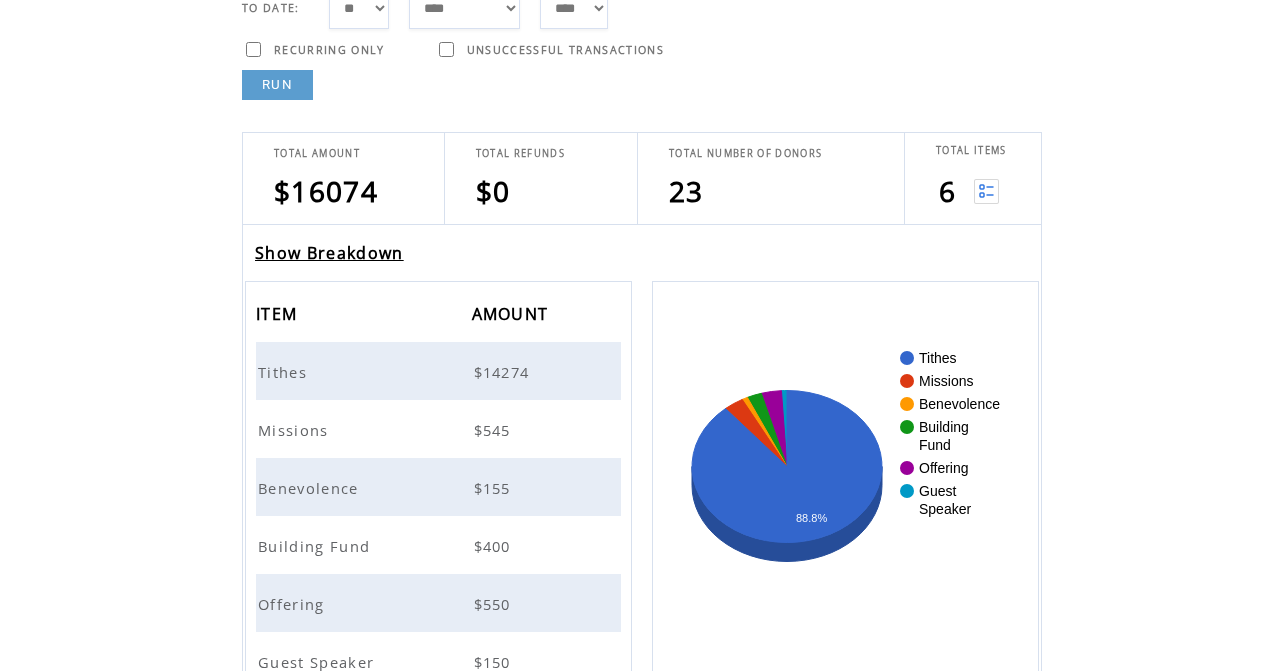 scroll, scrollTop: 355, scrollLeft: 0, axis: vertical 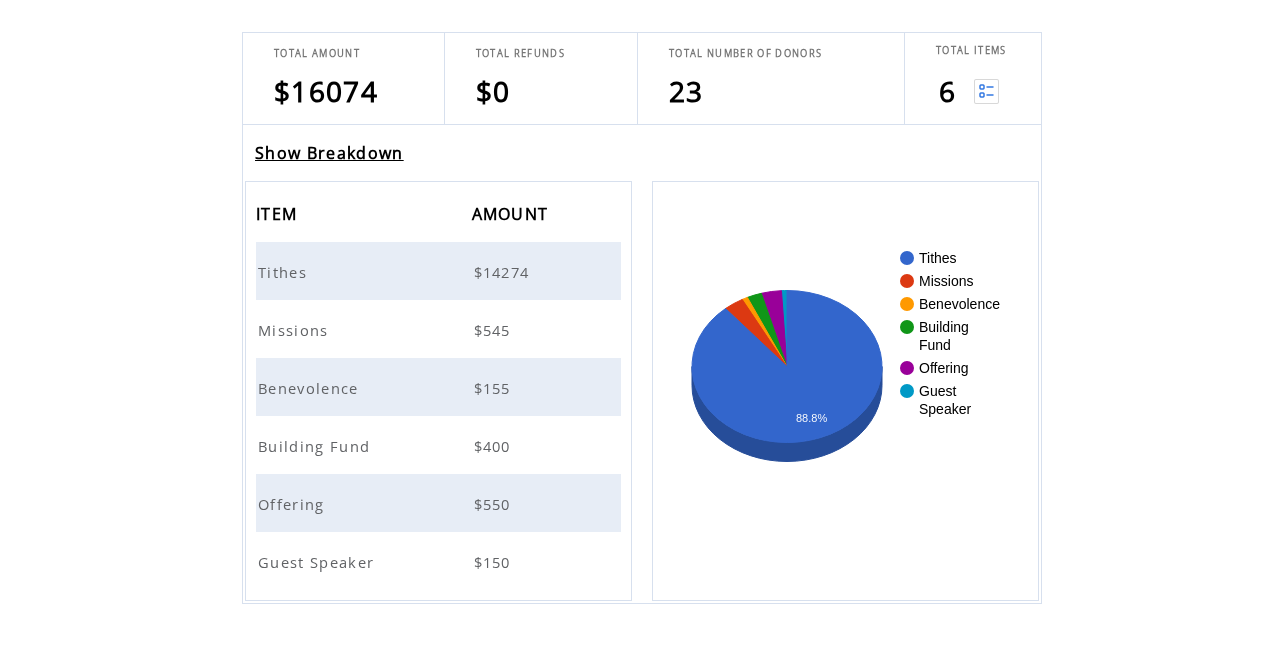 click on "Guest Speaker" at bounding box center [318, 562] 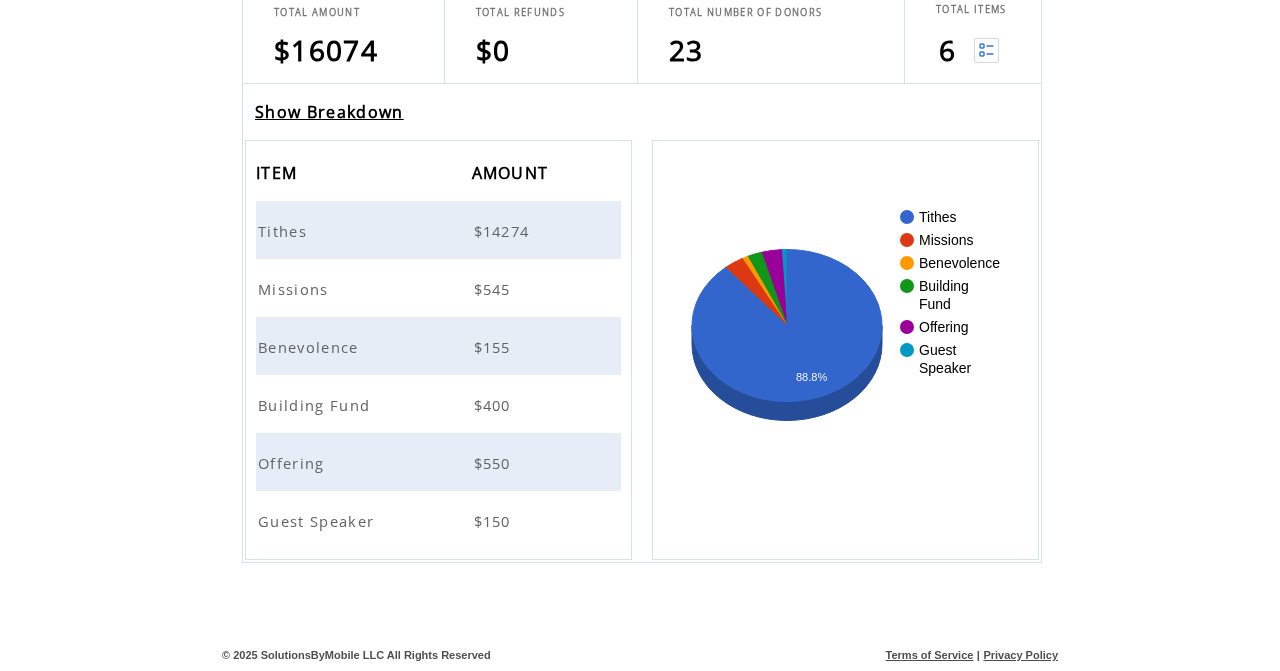 scroll, scrollTop: 396, scrollLeft: 0, axis: vertical 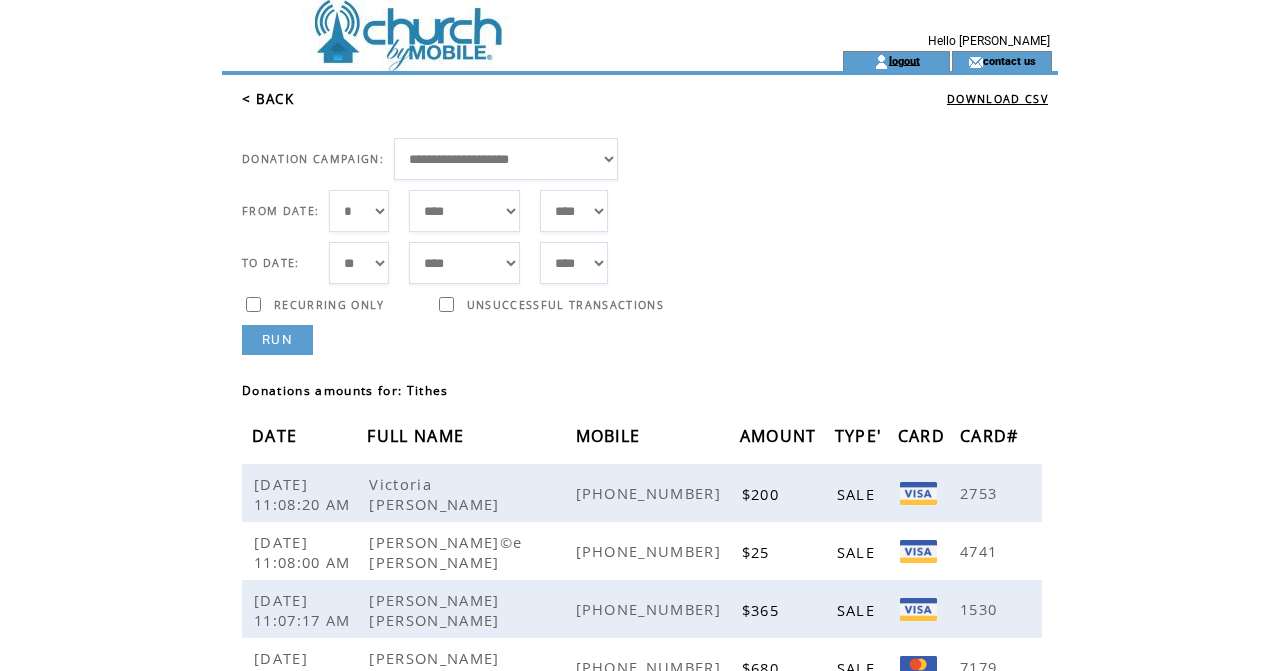 click on "logout" at bounding box center [904, 60] 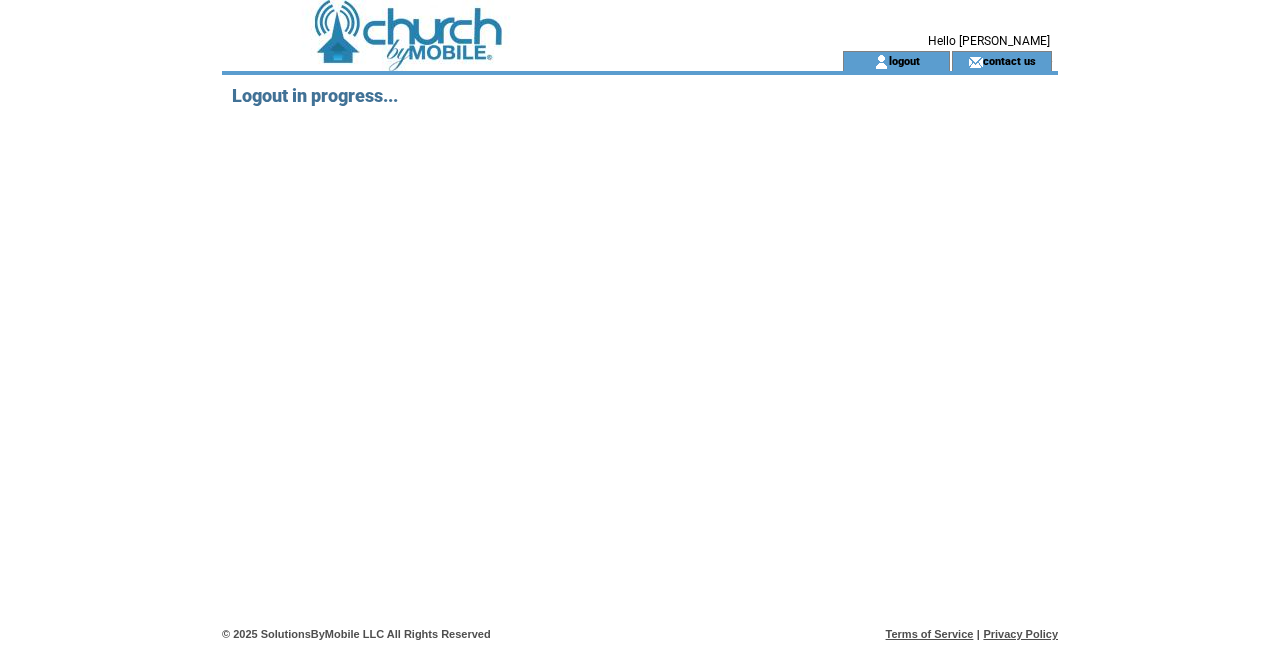 scroll, scrollTop: 0, scrollLeft: 0, axis: both 